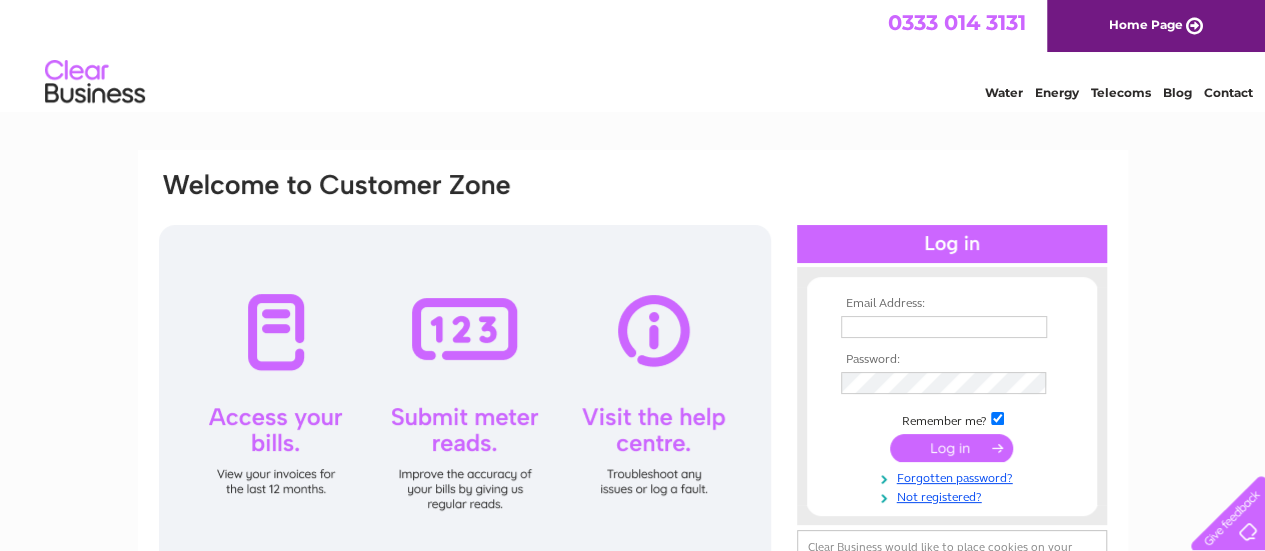 scroll, scrollTop: 0, scrollLeft: 0, axis: both 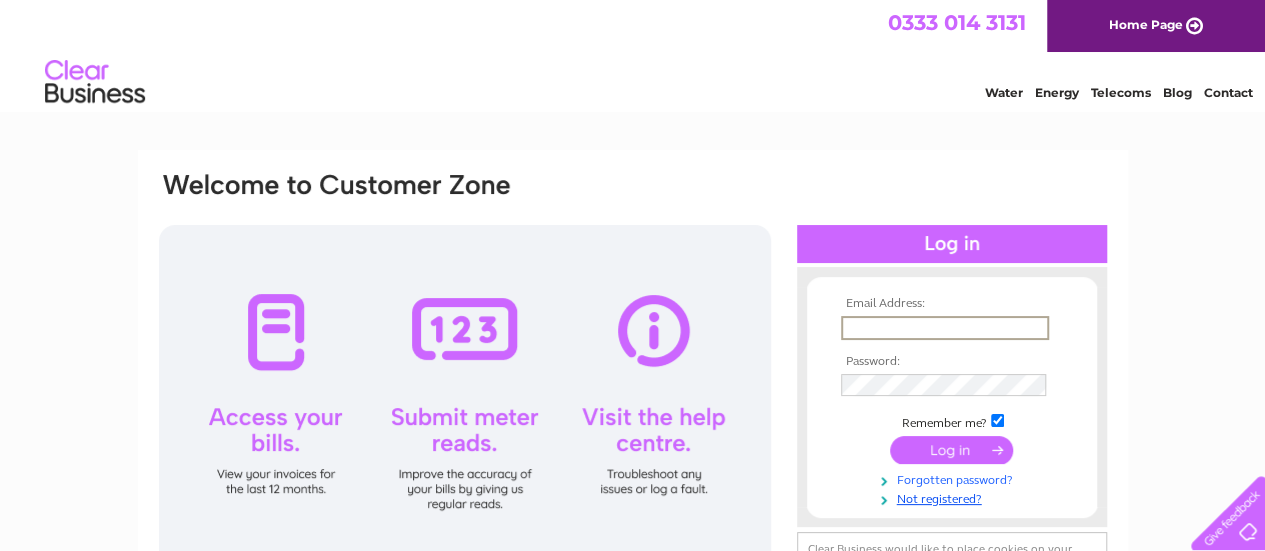 type on "Info@lewisculf.com" 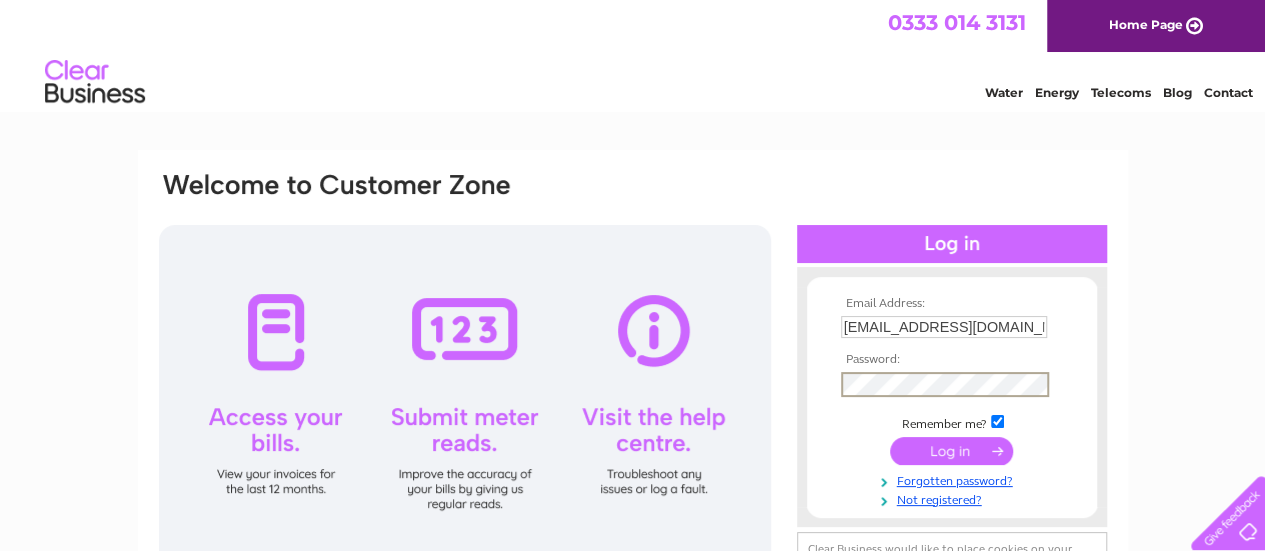click at bounding box center [951, 451] 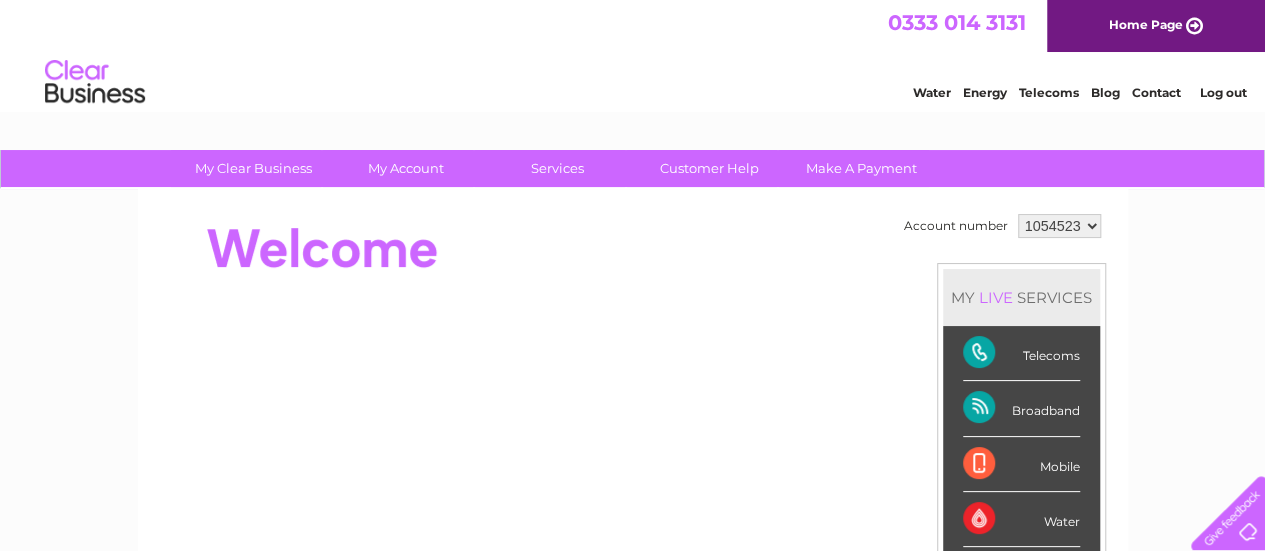 scroll, scrollTop: 0, scrollLeft: 0, axis: both 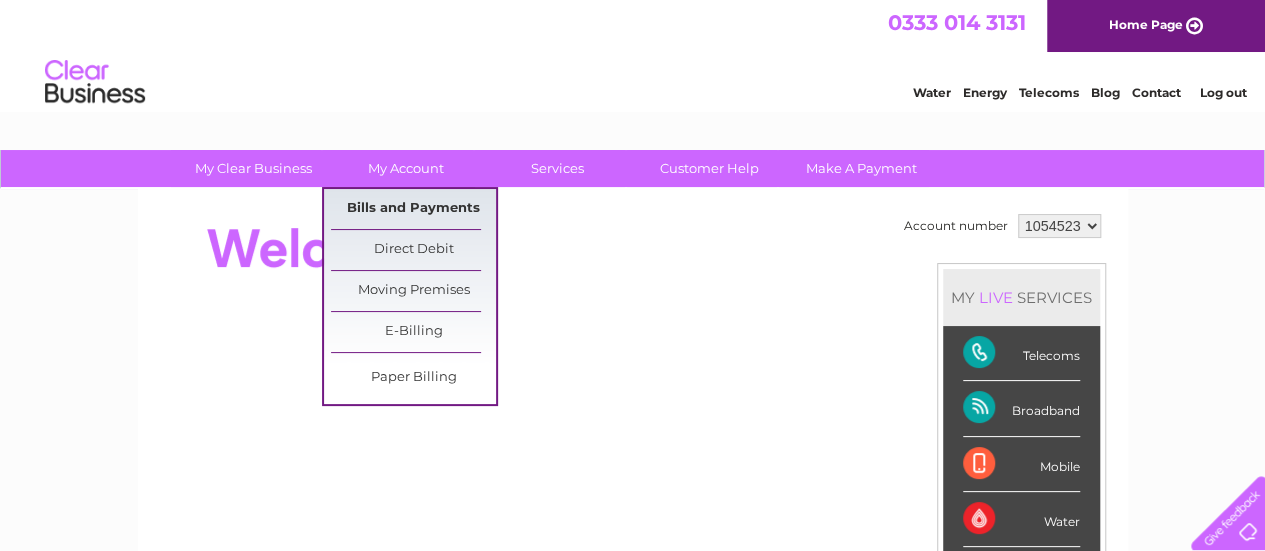 click on "Bills and Payments" at bounding box center [413, 209] 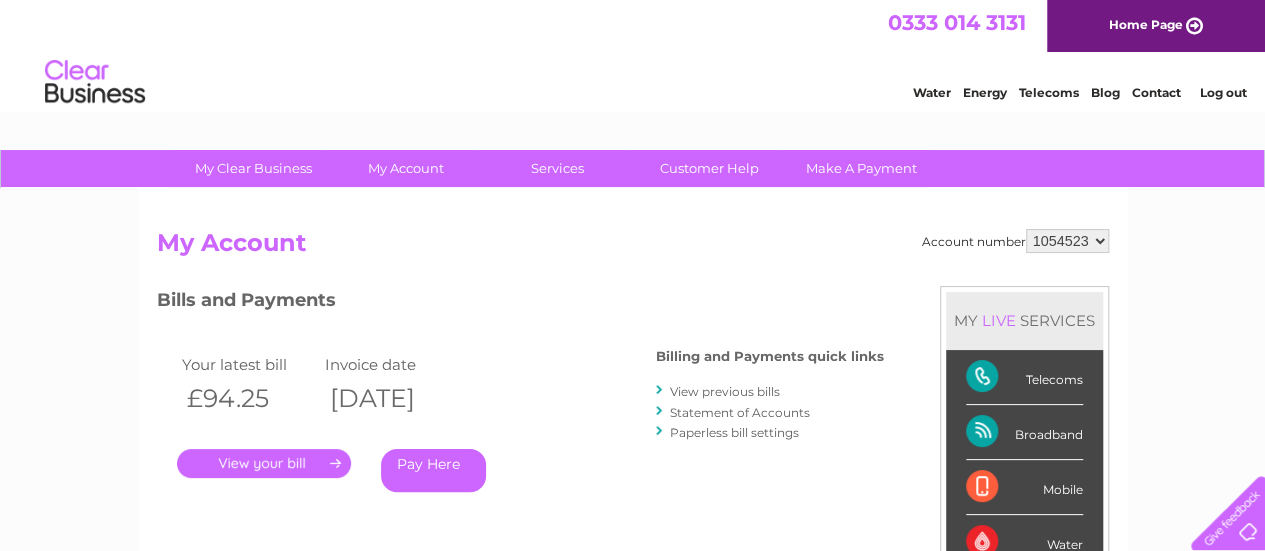 scroll, scrollTop: 0, scrollLeft: 0, axis: both 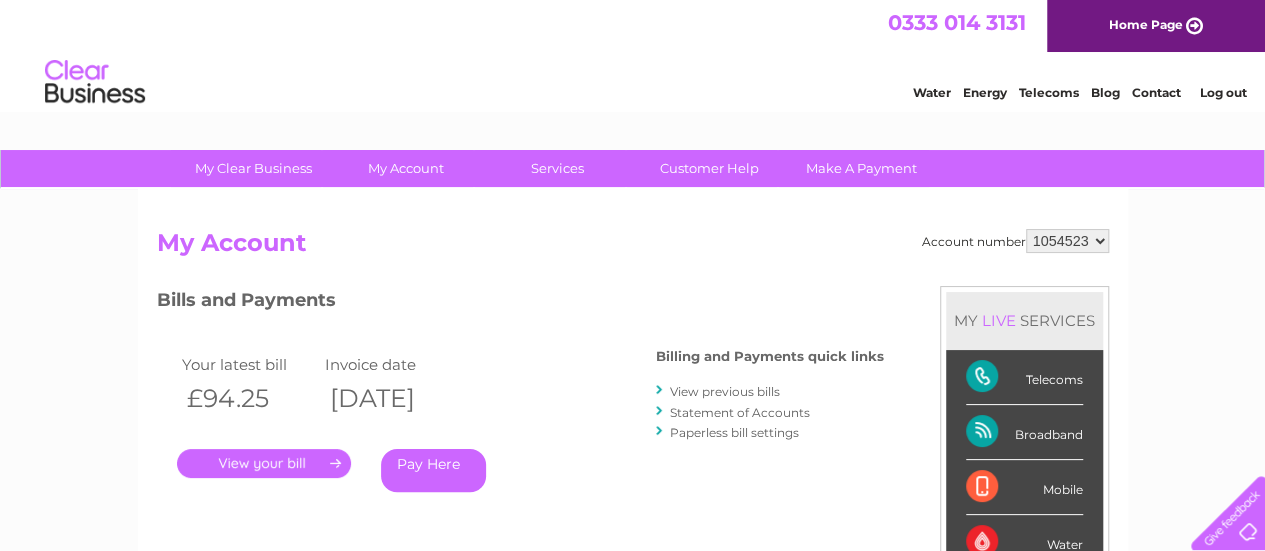 click on "." at bounding box center [264, 463] 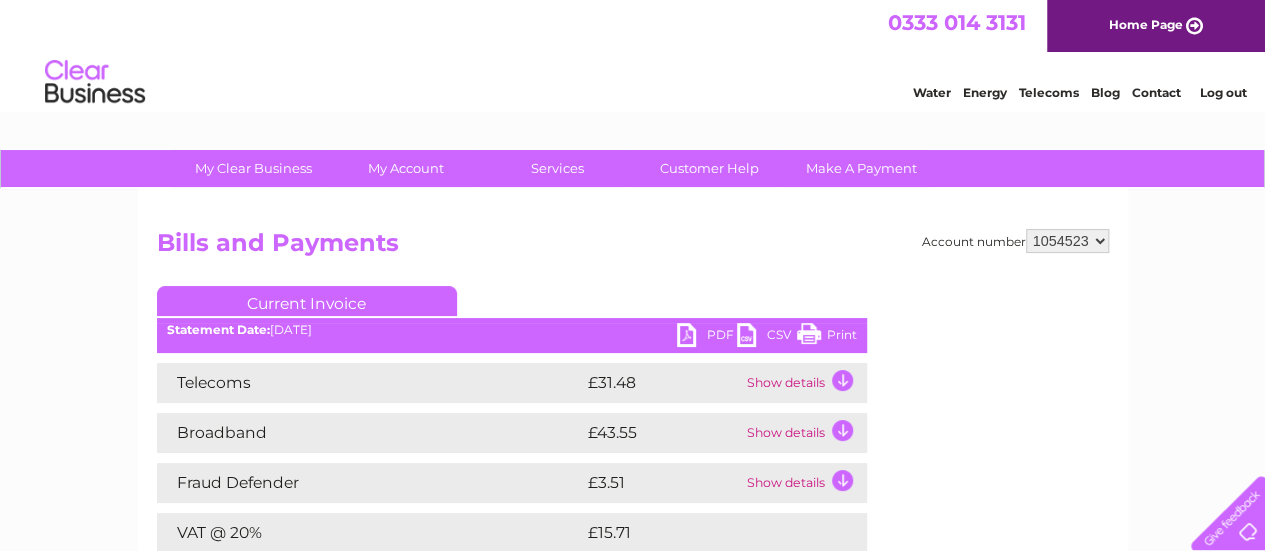 scroll, scrollTop: 0, scrollLeft: 0, axis: both 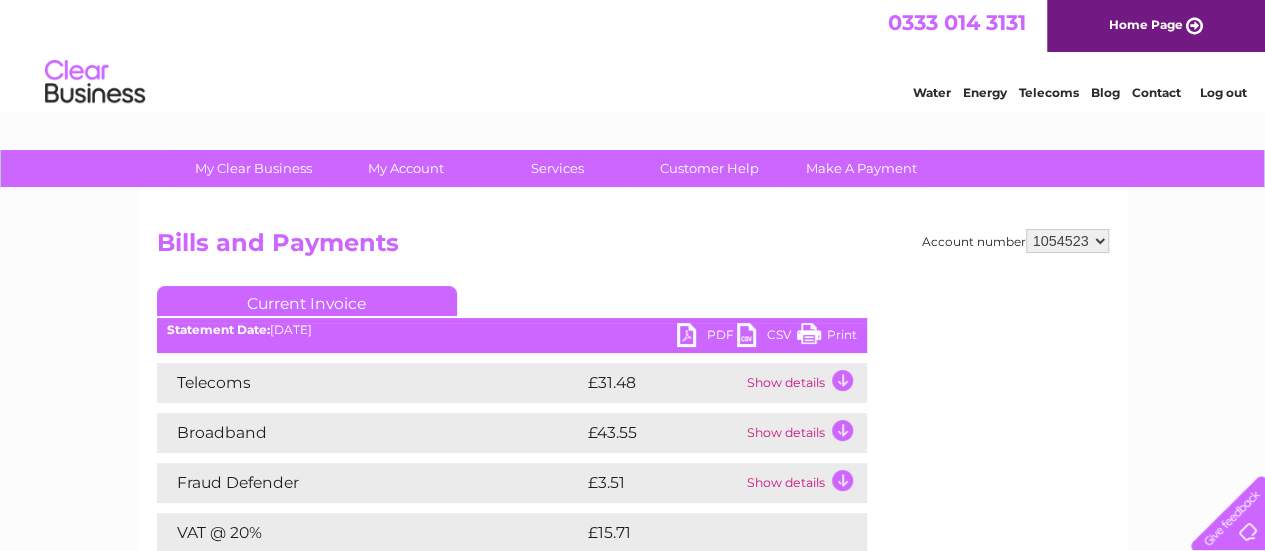 click on "PDF" at bounding box center (707, 337) 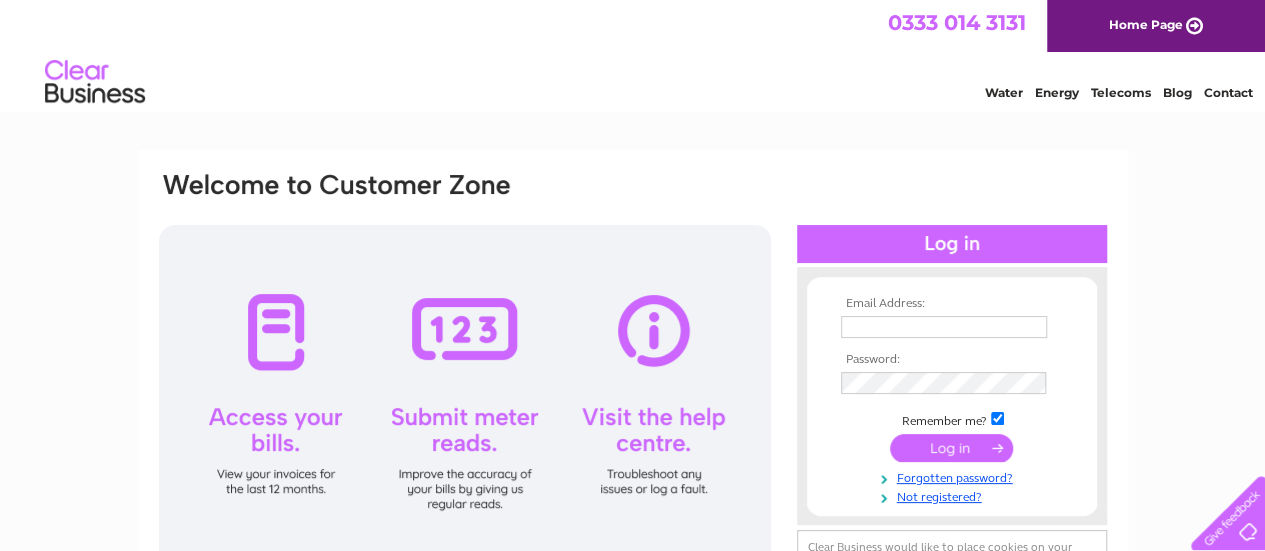 scroll, scrollTop: 0, scrollLeft: 0, axis: both 